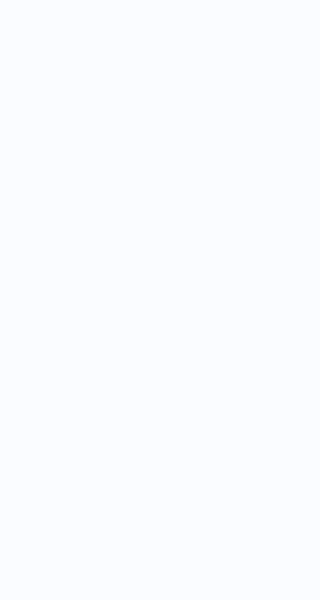 scroll, scrollTop: 0, scrollLeft: 0, axis: both 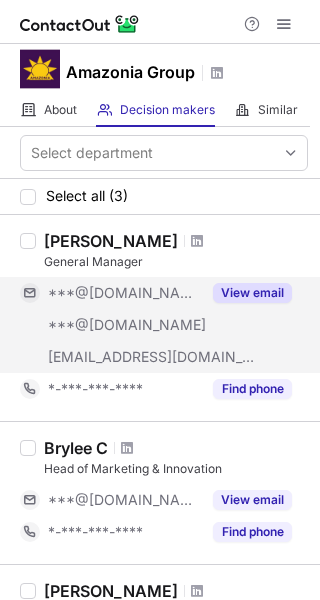 click on "View email" at bounding box center (252, 293) 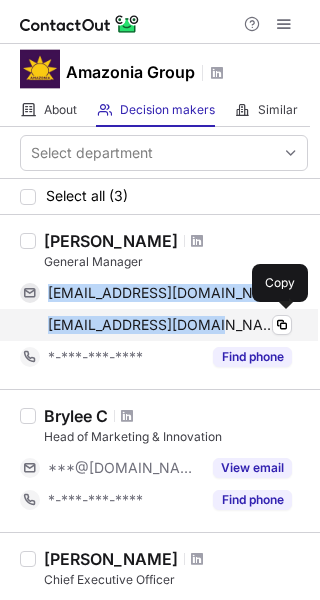 drag, startPoint x: 50, startPoint y: 289, endPoint x: 217, endPoint y: 319, distance: 169.67322 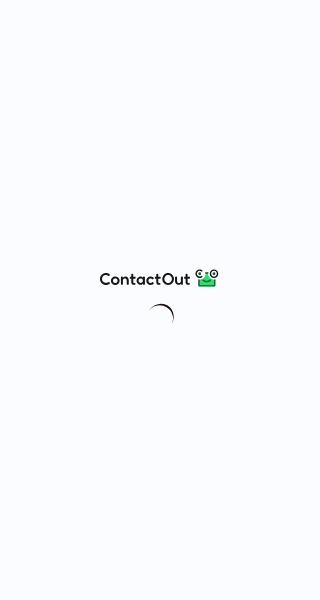 scroll, scrollTop: 0, scrollLeft: 0, axis: both 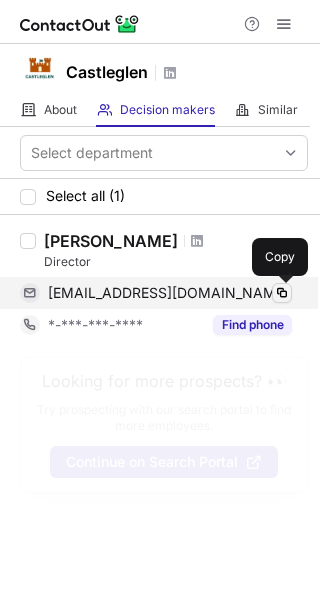 click at bounding box center [282, 293] 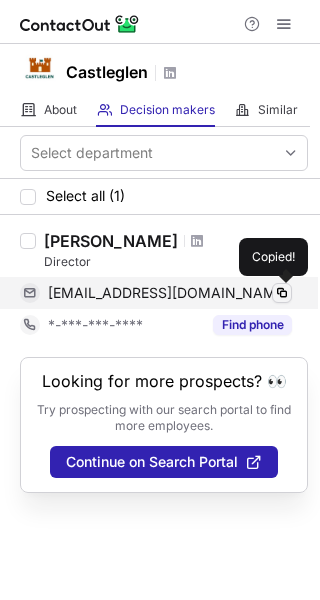 type 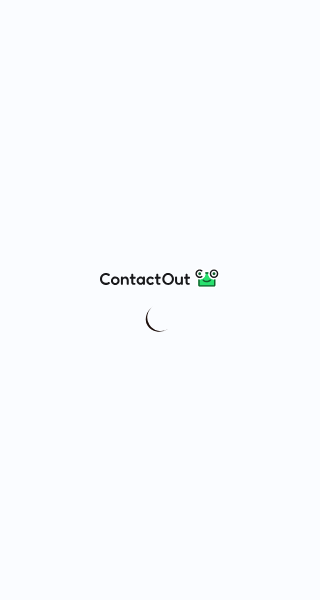 scroll, scrollTop: 0, scrollLeft: 0, axis: both 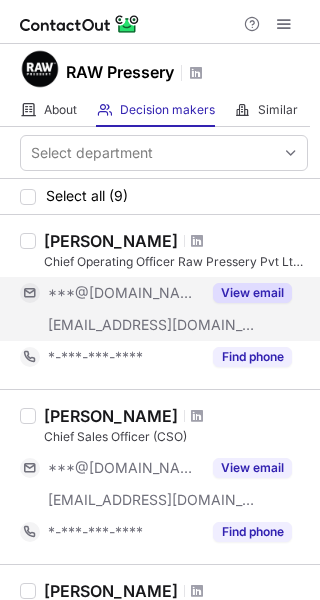 click on "View email" at bounding box center [246, 293] 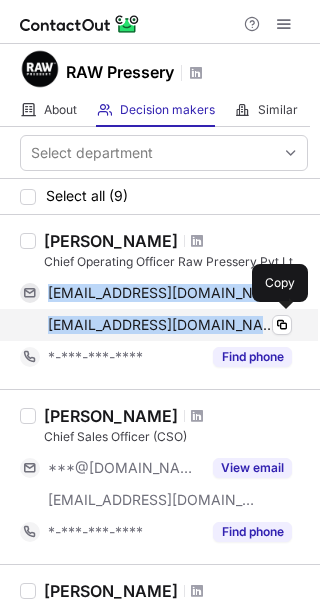drag, startPoint x: 51, startPoint y: 295, endPoint x: 230, endPoint y: 339, distance: 184.3285 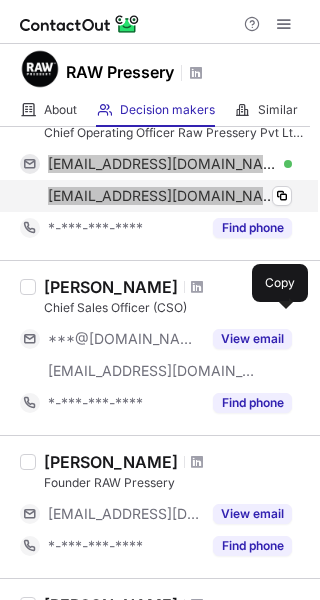 scroll, scrollTop: 300, scrollLeft: 0, axis: vertical 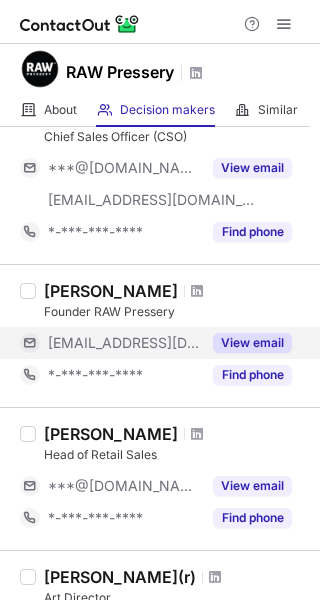 click on "View email" at bounding box center (252, 343) 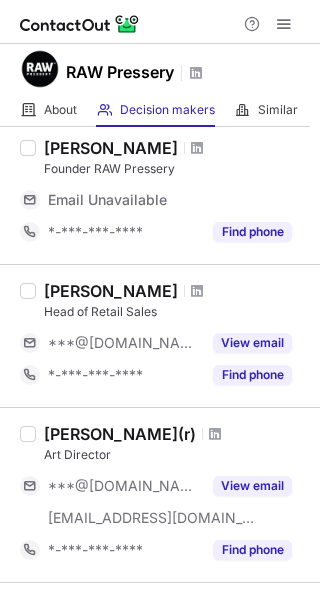 scroll, scrollTop: 600, scrollLeft: 0, axis: vertical 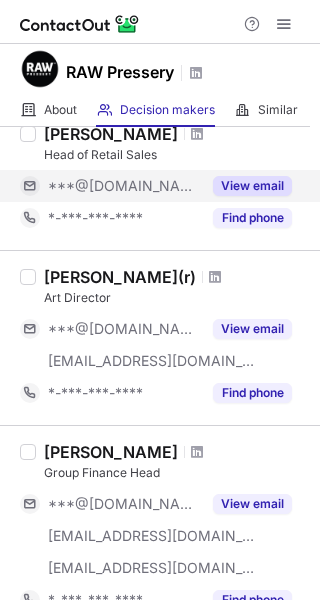 click on "View email" at bounding box center [252, 186] 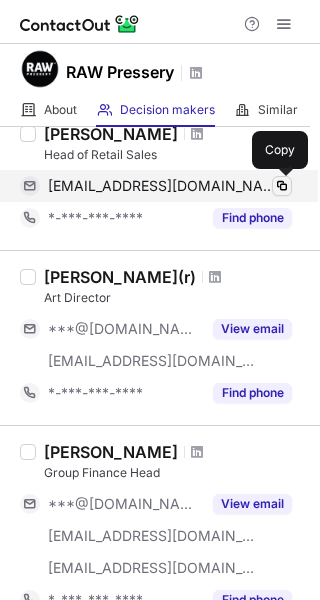 click at bounding box center [282, 186] 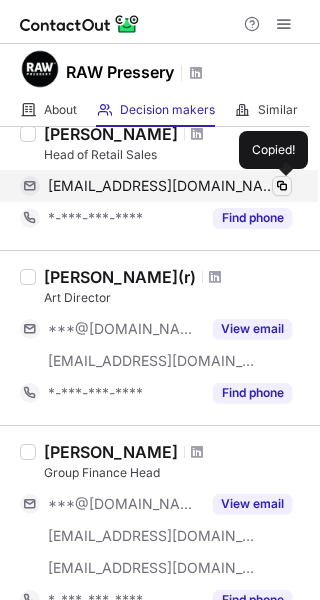 type 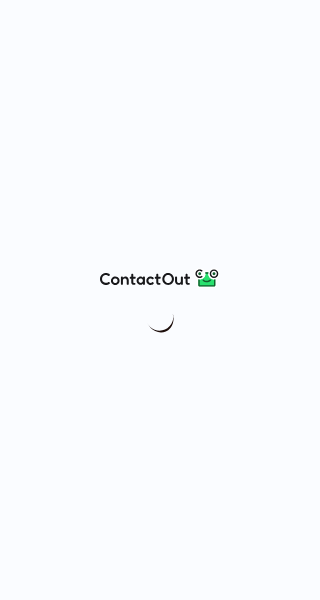 scroll, scrollTop: 0, scrollLeft: 0, axis: both 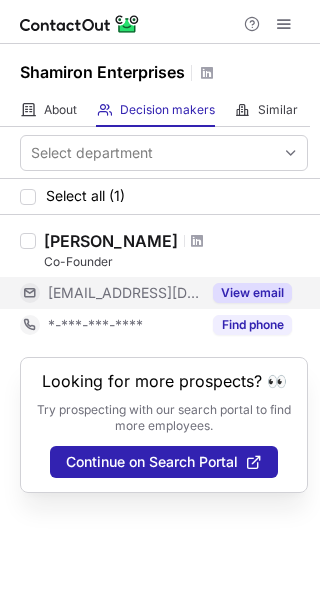 click on "View email" at bounding box center (252, 293) 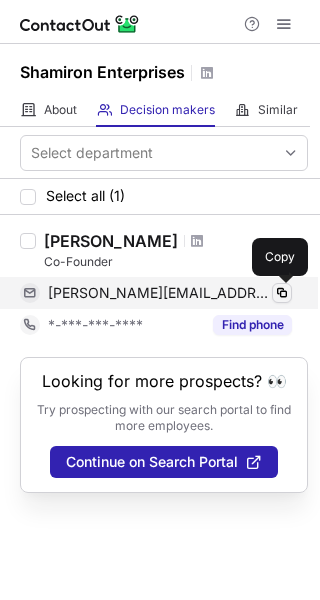 click at bounding box center (282, 293) 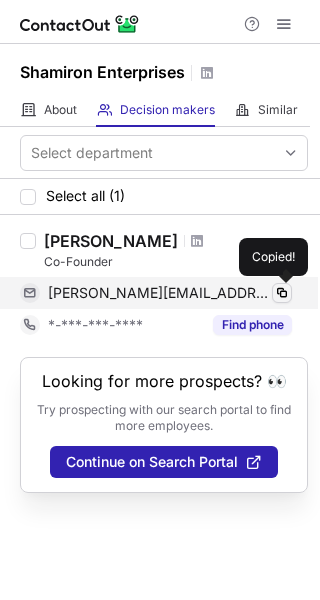 type 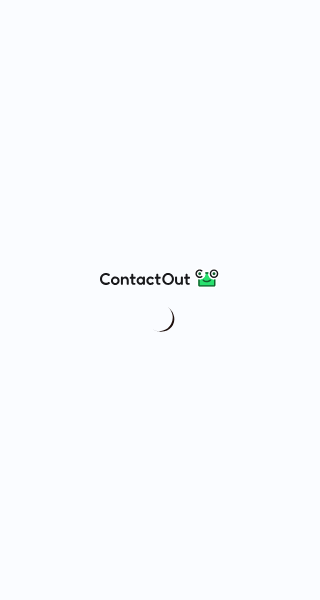 scroll, scrollTop: 0, scrollLeft: 0, axis: both 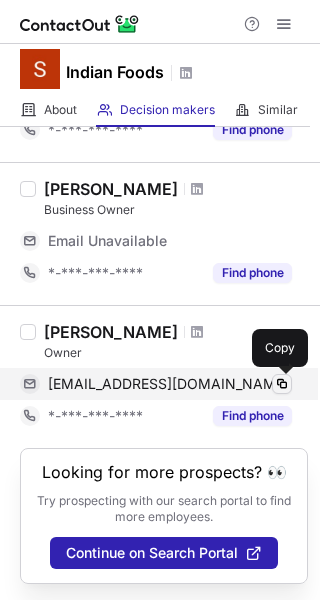 click at bounding box center [282, 384] 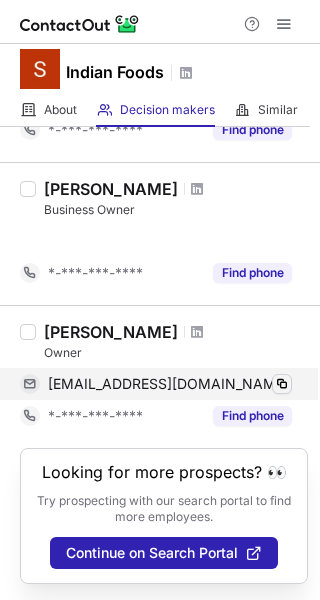 scroll, scrollTop: 131, scrollLeft: 0, axis: vertical 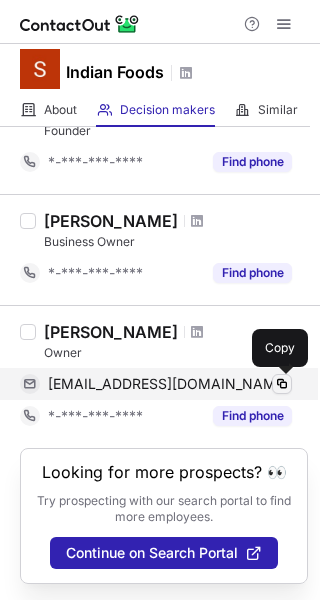 click at bounding box center [282, 384] 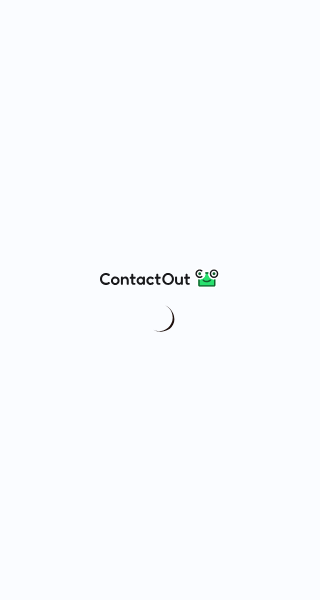 scroll, scrollTop: 0, scrollLeft: 0, axis: both 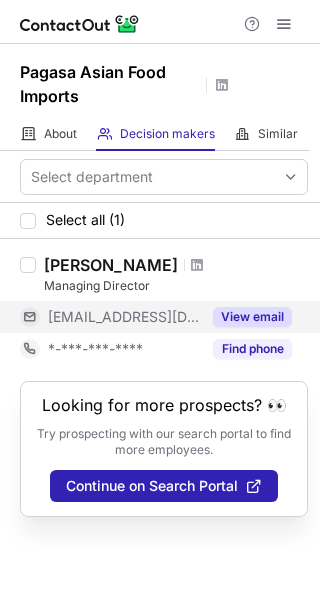 click on "View email" at bounding box center (252, 317) 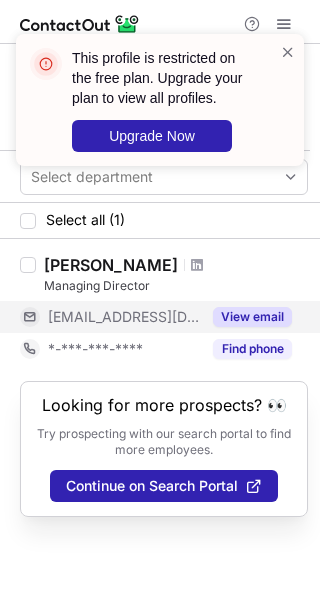 click on "View email" at bounding box center (252, 317) 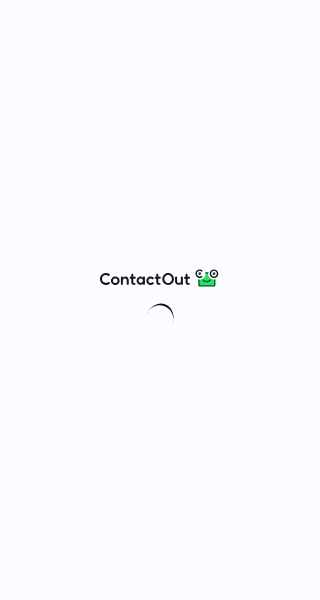scroll, scrollTop: 0, scrollLeft: 0, axis: both 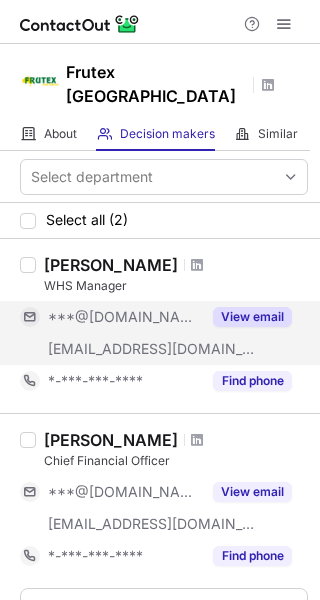 click on "View email" at bounding box center [252, 317] 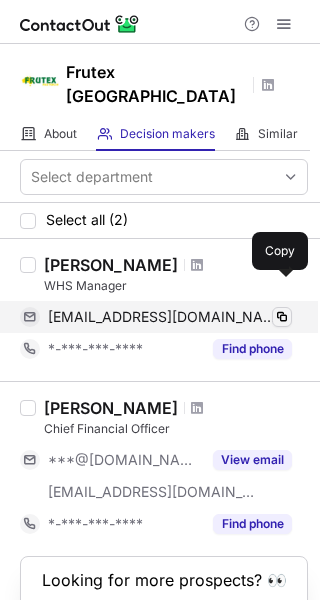 click at bounding box center (282, 317) 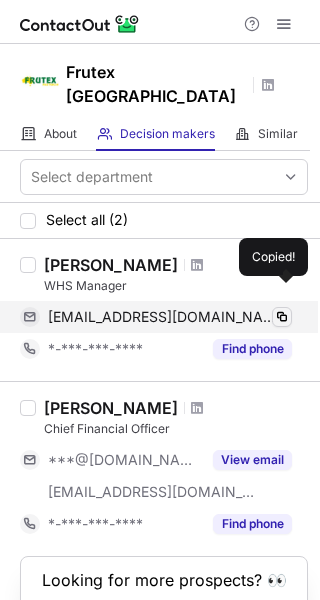 type 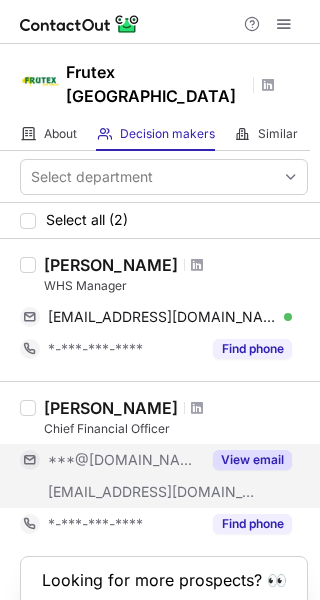 click on "View email" at bounding box center [252, 460] 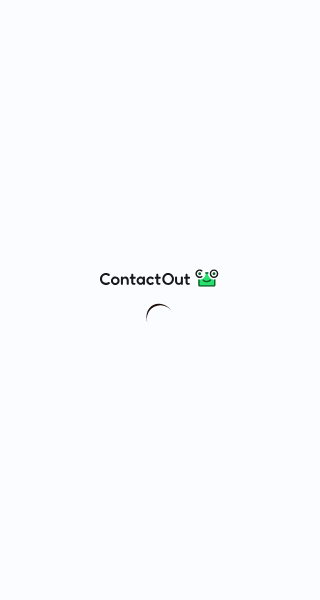 scroll, scrollTop: 0, scrollLeft: 0, axis: both 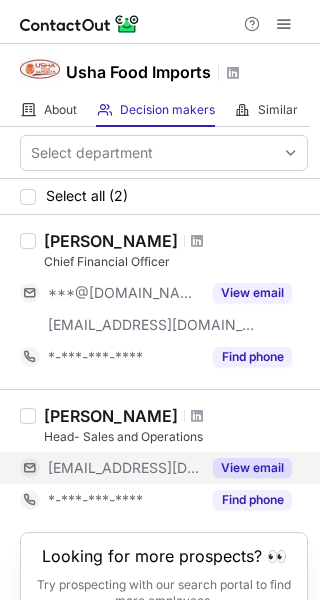 click on "View email" at bounding box center [252, 468] 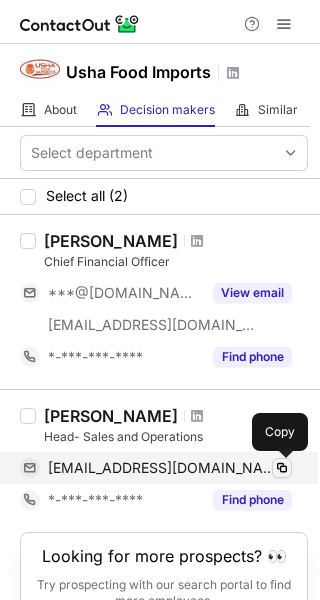 click at bounding box center [282, 468] 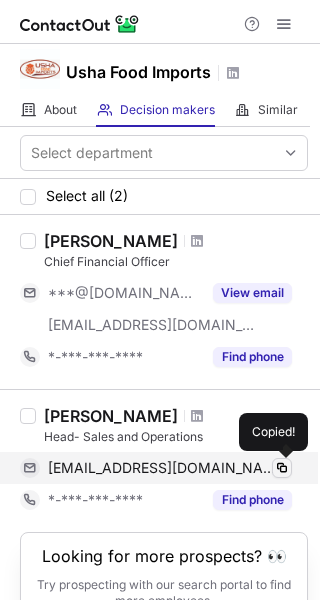 type 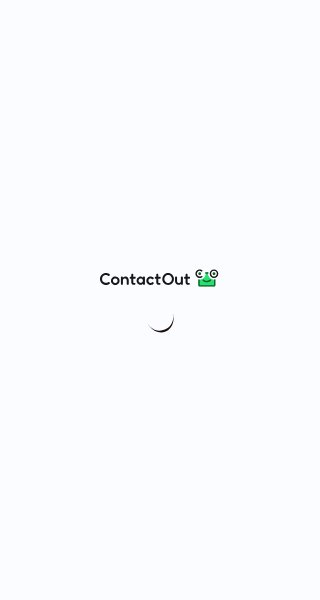 scroll, scrollTop: 0, scrollLeft: 0, axis: both 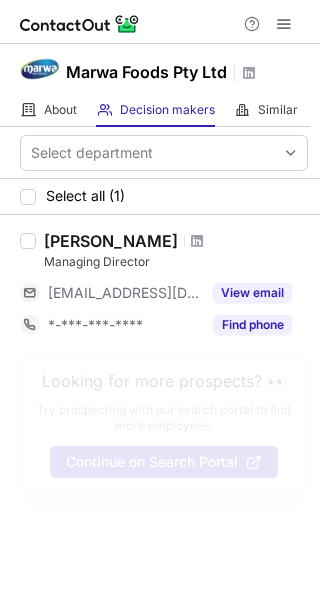 click on "[PERSON_NAME] Managing Director [EMAIL_ADDRESS][DOMAIN_NAME] View email *-***-***-**** Find phone" at bounding box center (172, 286) 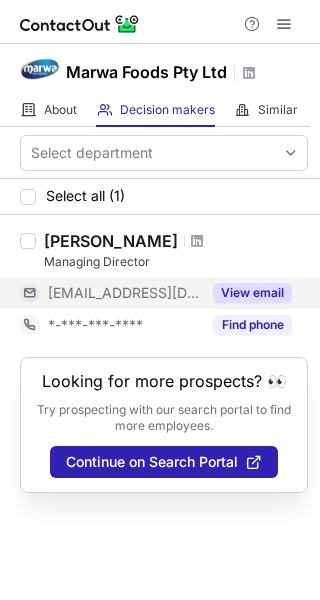 click on "View email" at bounding box center [252, 293] 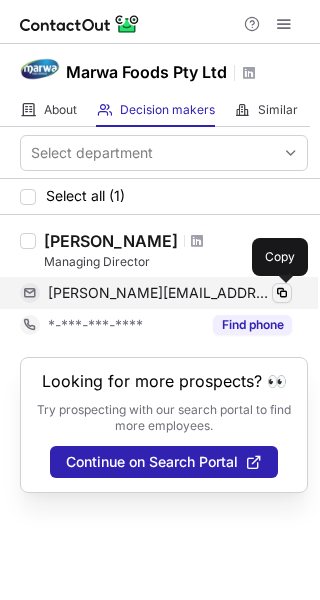 click at bounding box center [282, 293] 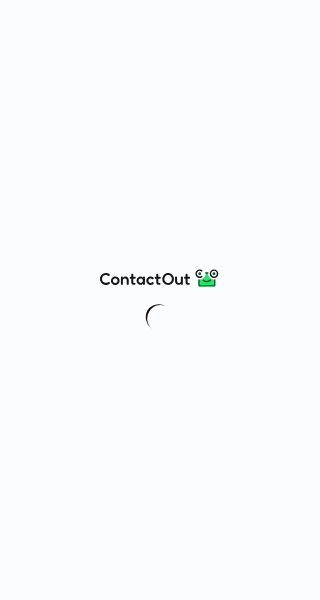 scroll, scrollTop: 0, scrollLeft: 0, axis: both 